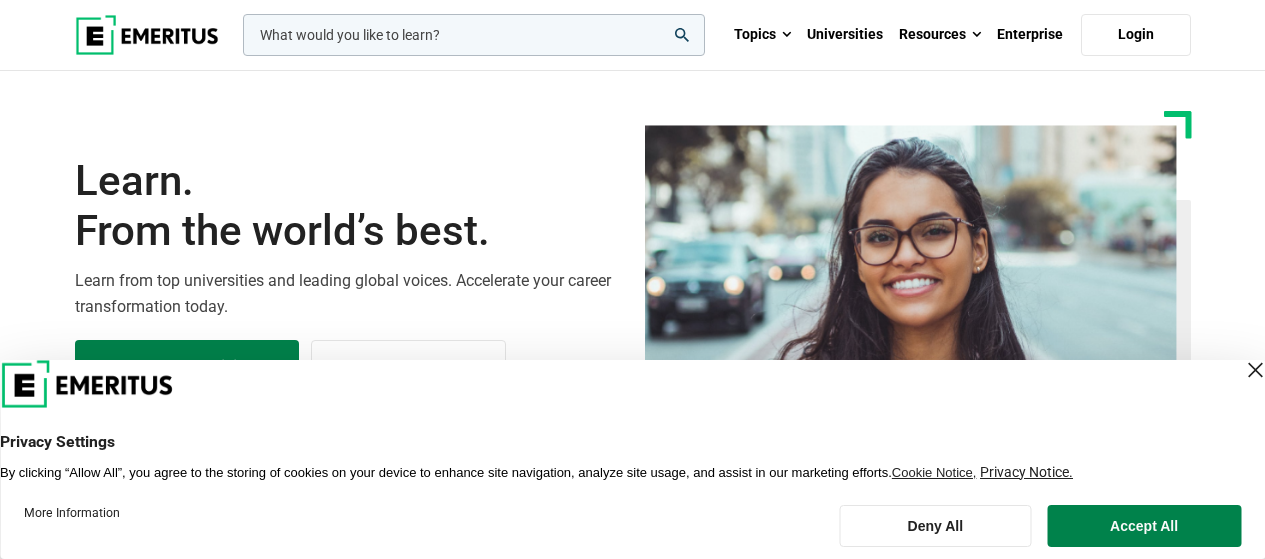scroll, scrollTop: 300, scrollLeft: 0, axis: vertical 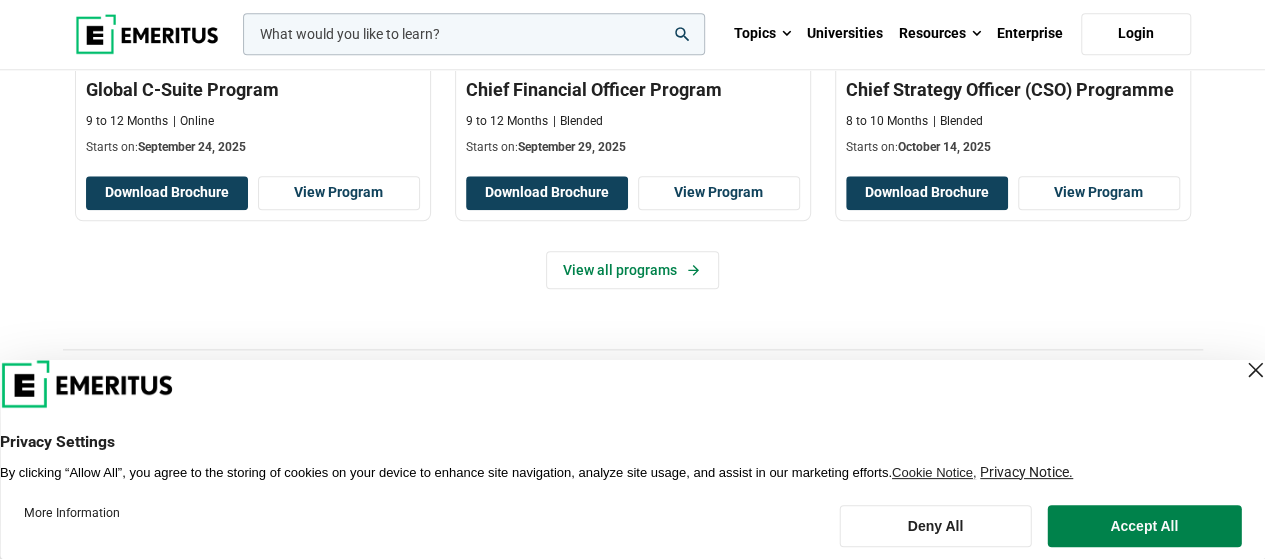 click at bounding box center [1255, 370] 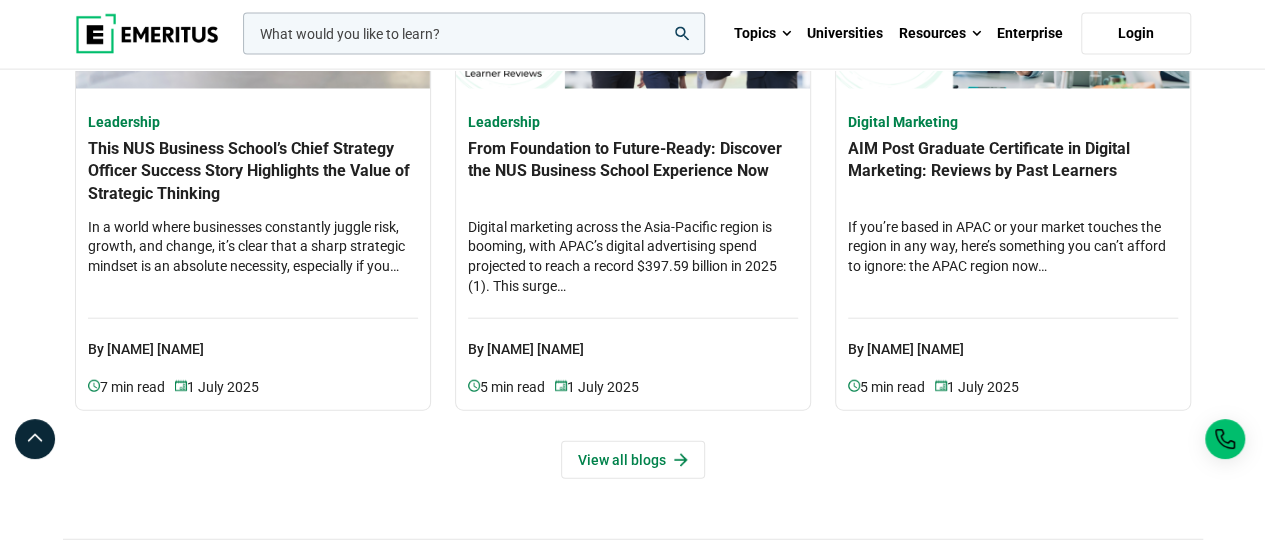scroll, scrollTop: 6200, scrollLeft: 0, axis: vertical 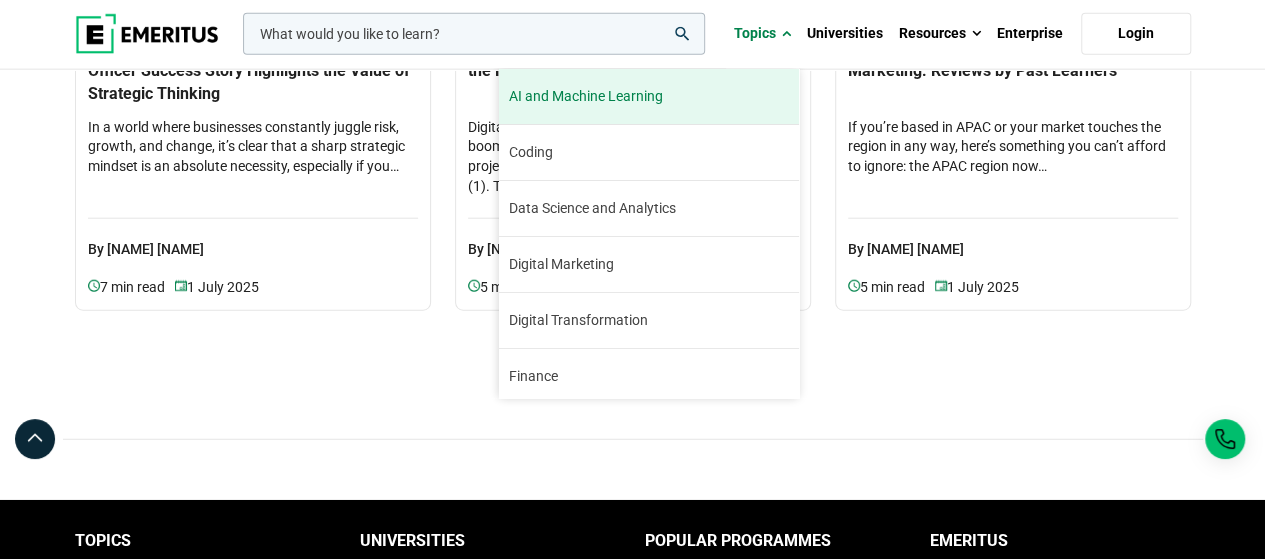 click on "AI and Machine Learning" at bounding box center [586, 96] 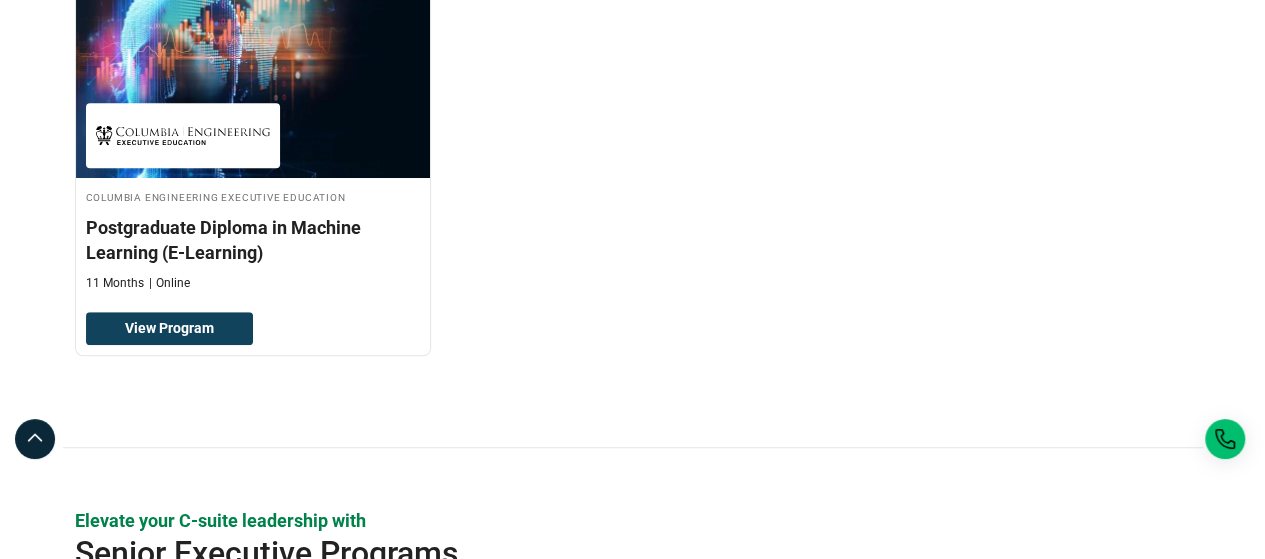 scroll, scrollTop: 500, scrollLeft: 0, axis: vertical 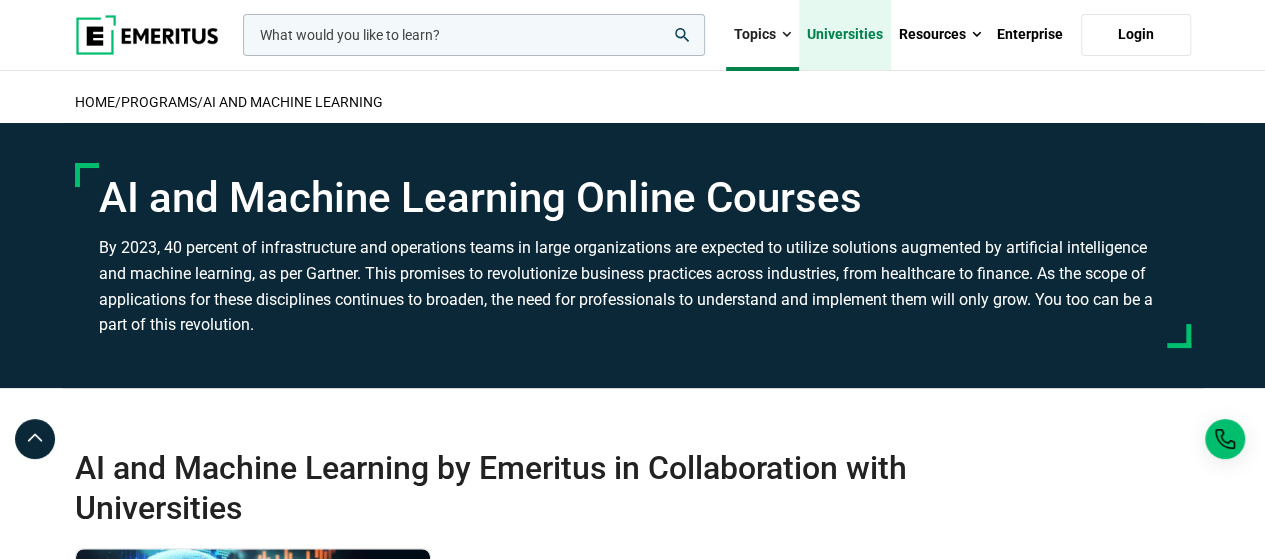 click on "Universities" at bounding box center (845, 35) 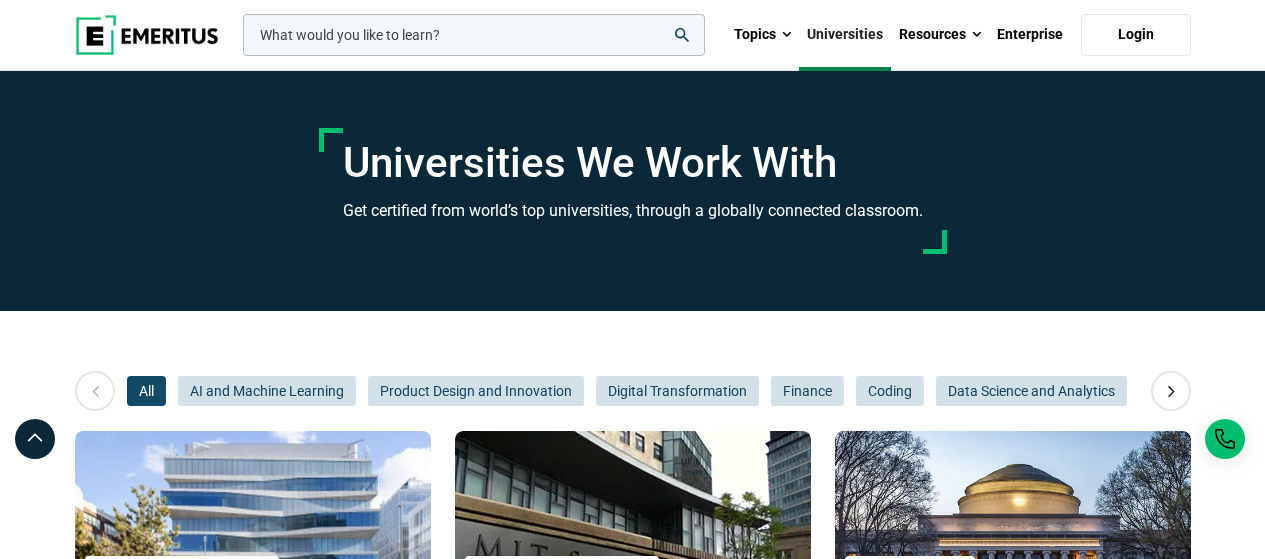scroll, scrollTop: 0, scrollLeft: 0, axis: both 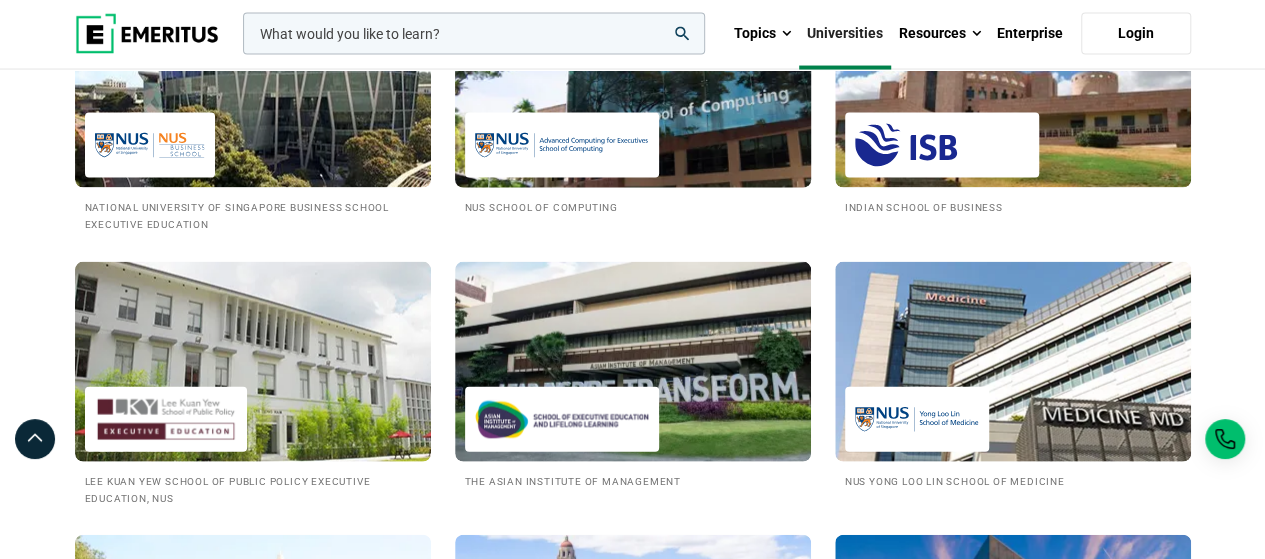 click at bounding box center (633, 88) 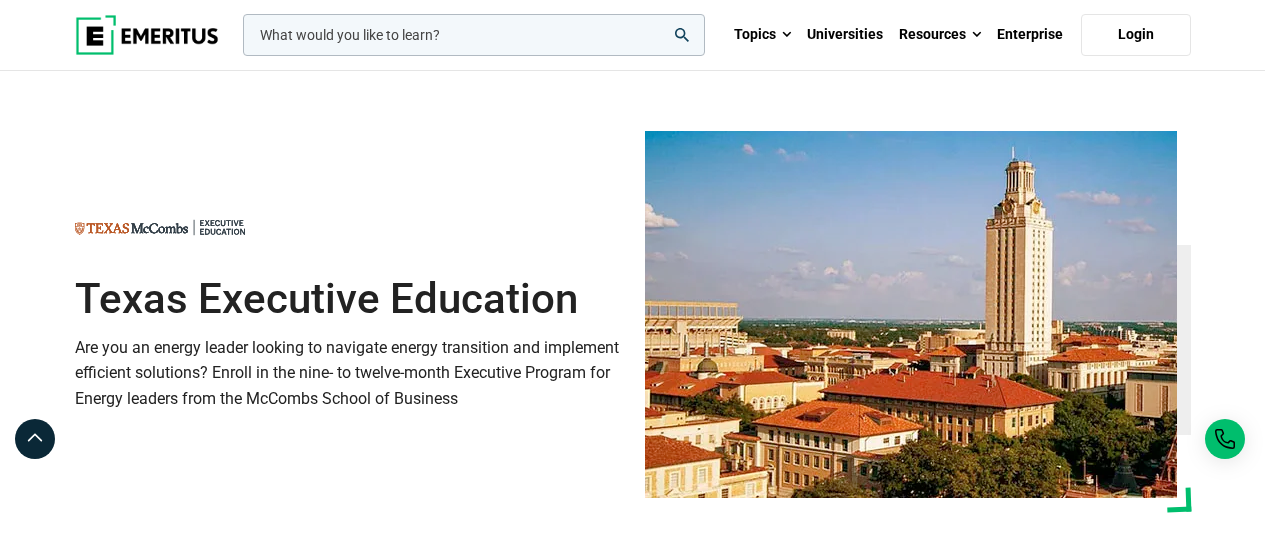 scroll, scrollTop: 0, scrollLeft: 0, axis: both 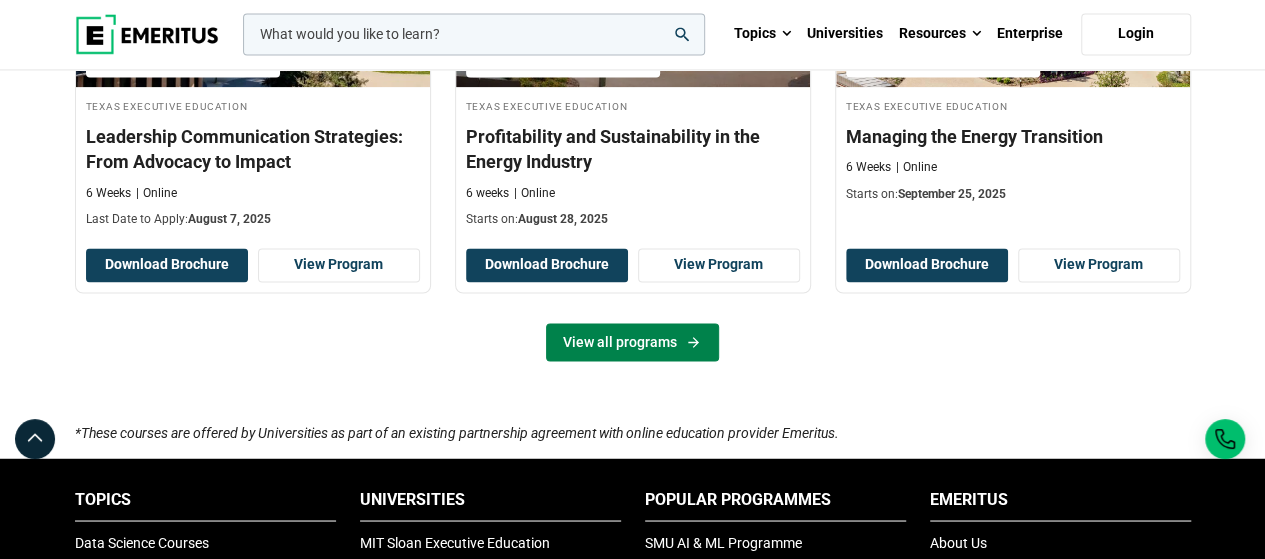 click on "View all programs" at bounding box center [632, 342] 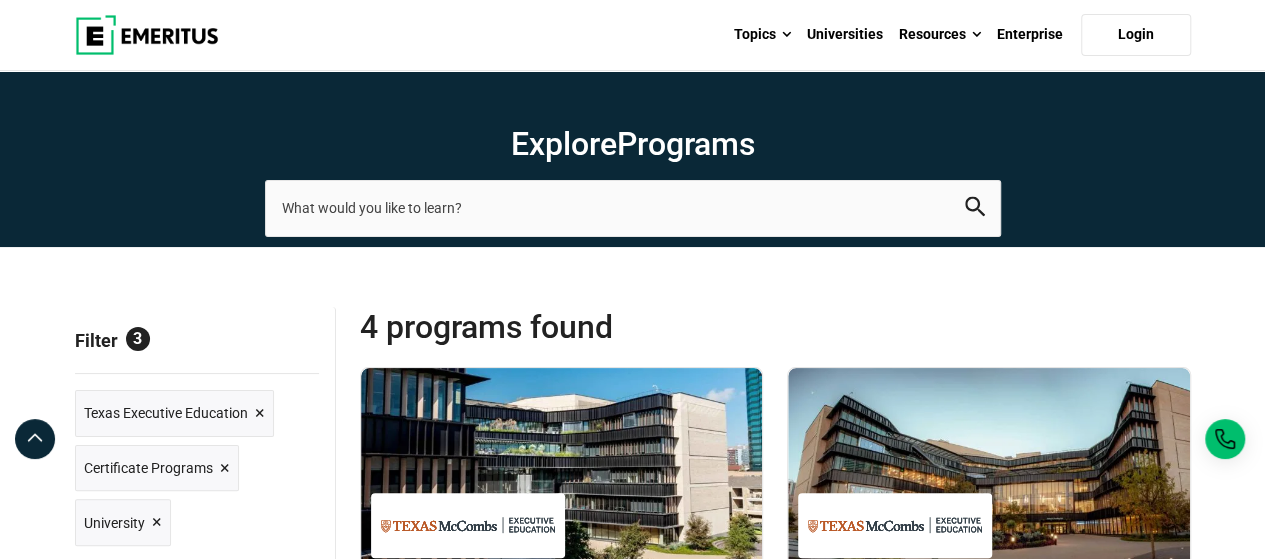 scroll, scrollTop: 300, scrollLeft: 0, axis: vertical 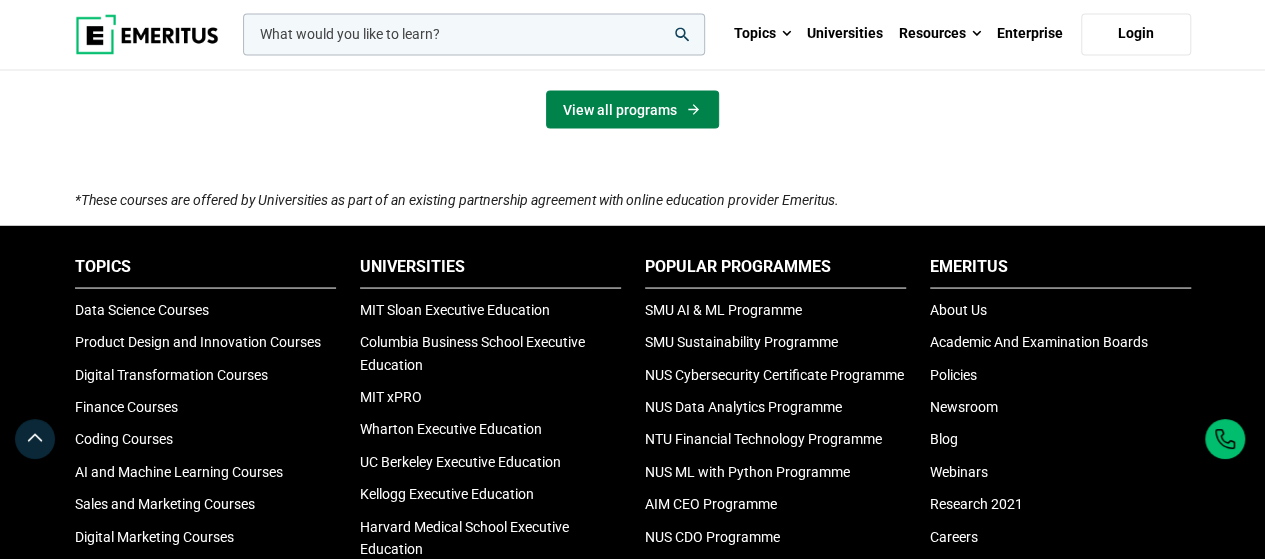 click on "View all programs" at bounding box center (632, 109) 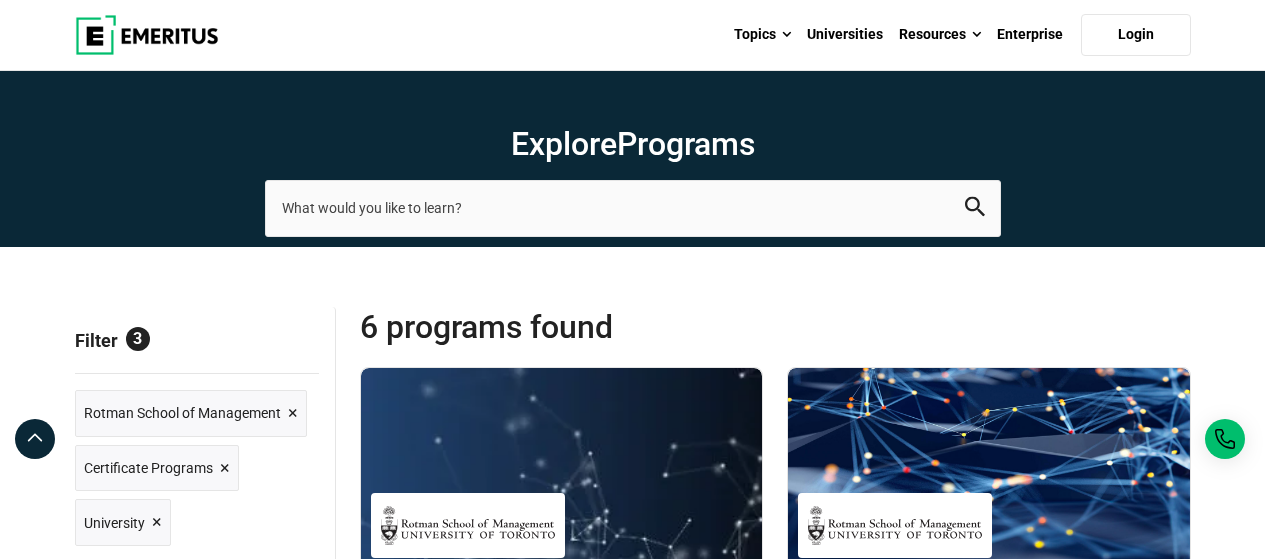scroll, scrollTop: 0, scrollLeft: 0, axis: both 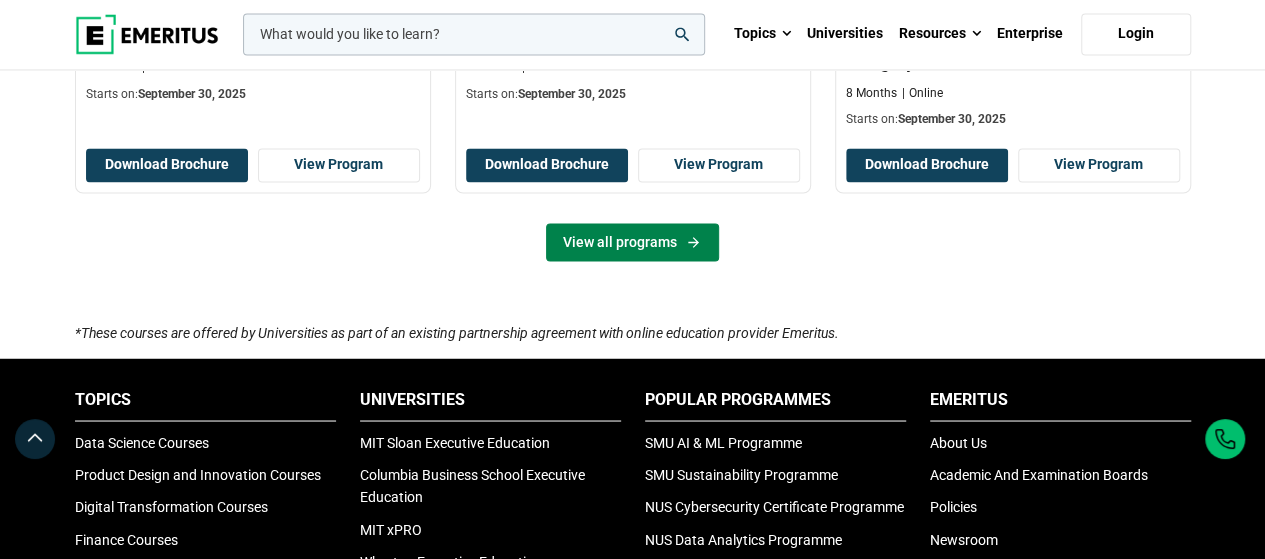 click on "View all programs" at bounding box center [632, 242] 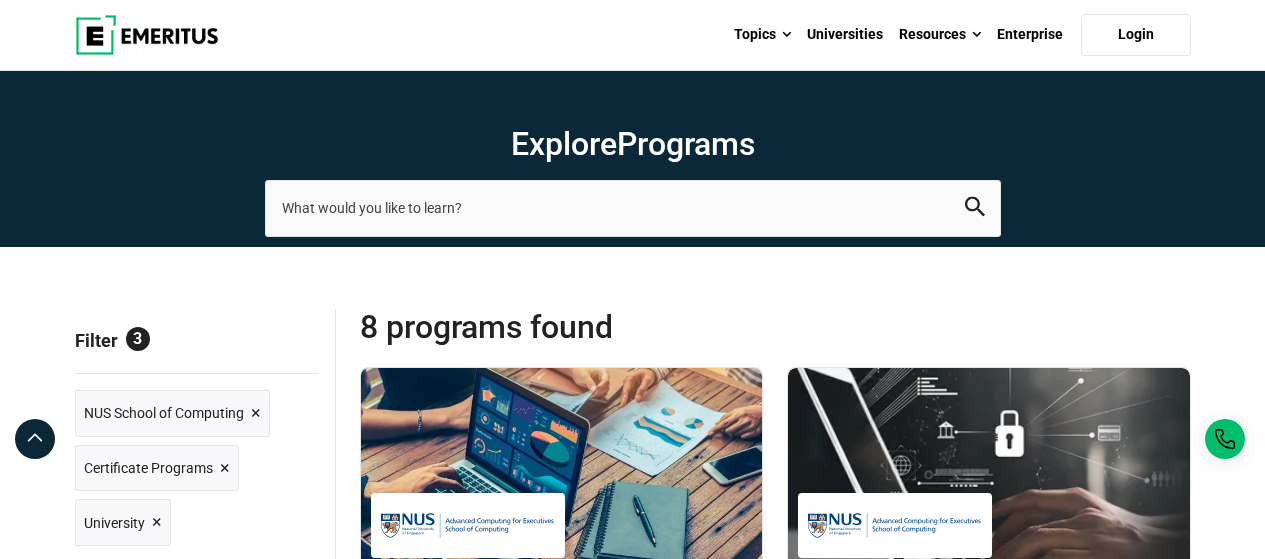 scroll, scrollTop: 400, scrollLeft: 0, axis: vertical 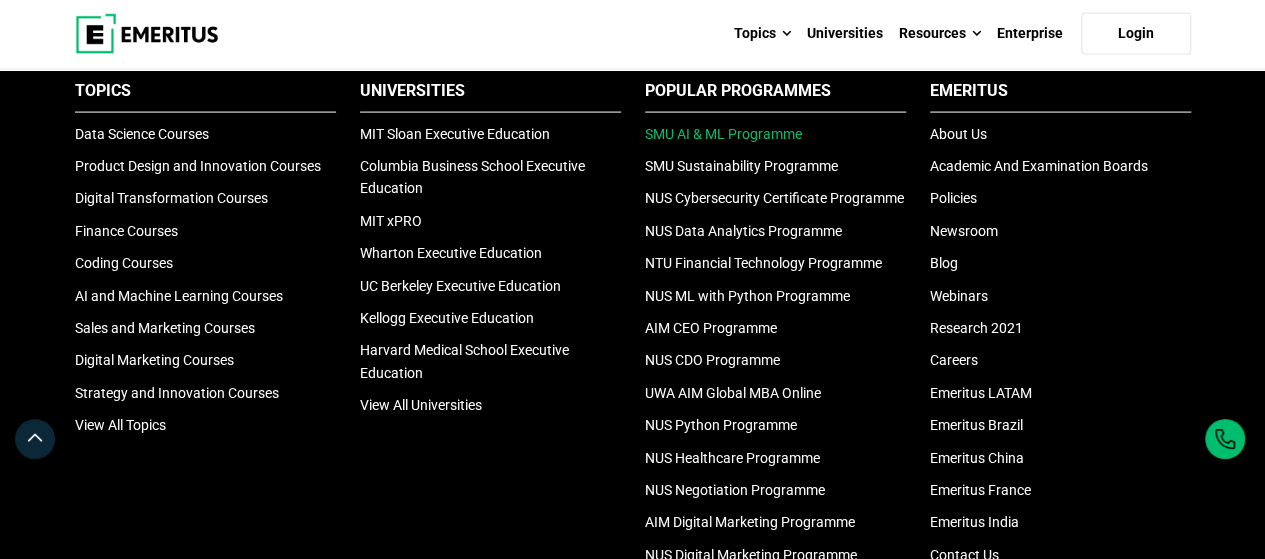 click on "SMU AI & ML Programme" at bounding box center [723, 134] 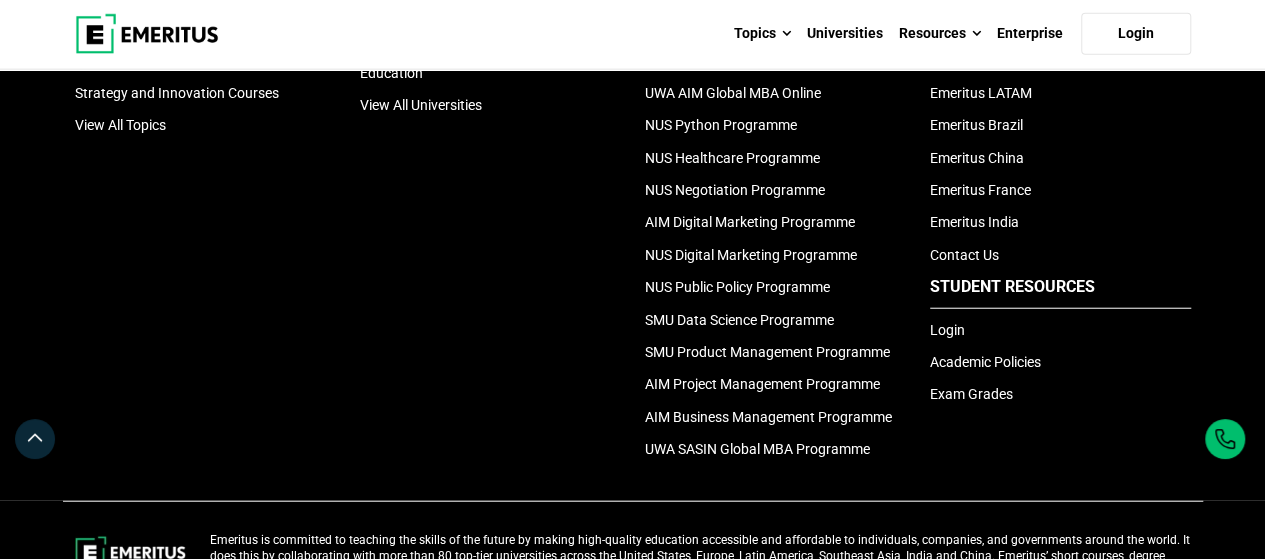 scroll, scrollTop: 2300, scrollLeft: 0, axis: vertical 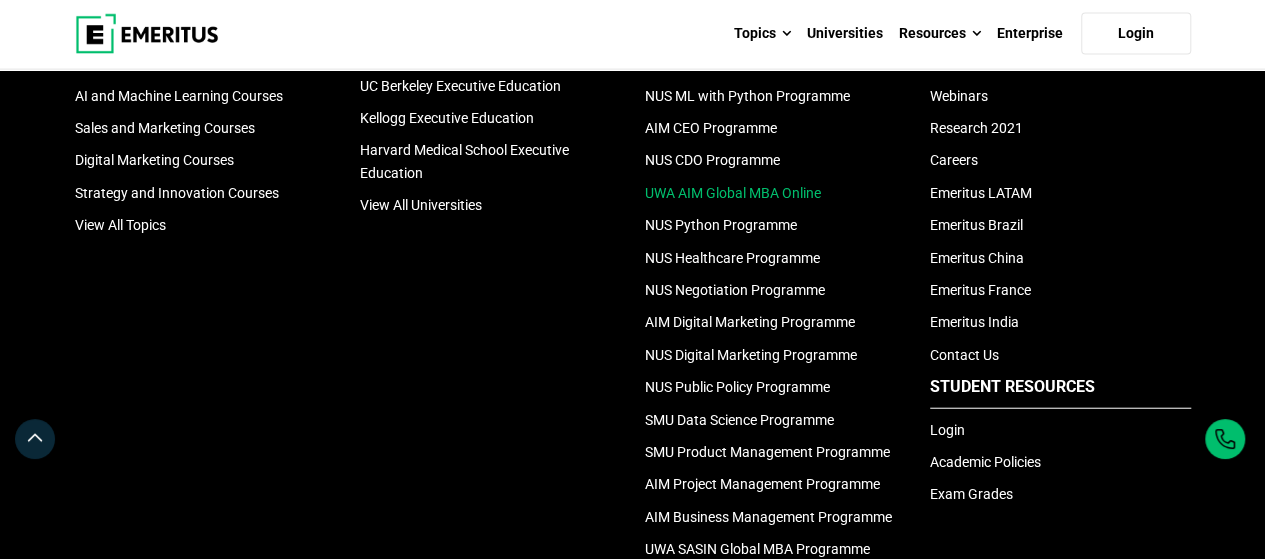 click on "UWA AIM Global MBA Online" at bounding box center [733, 193] 